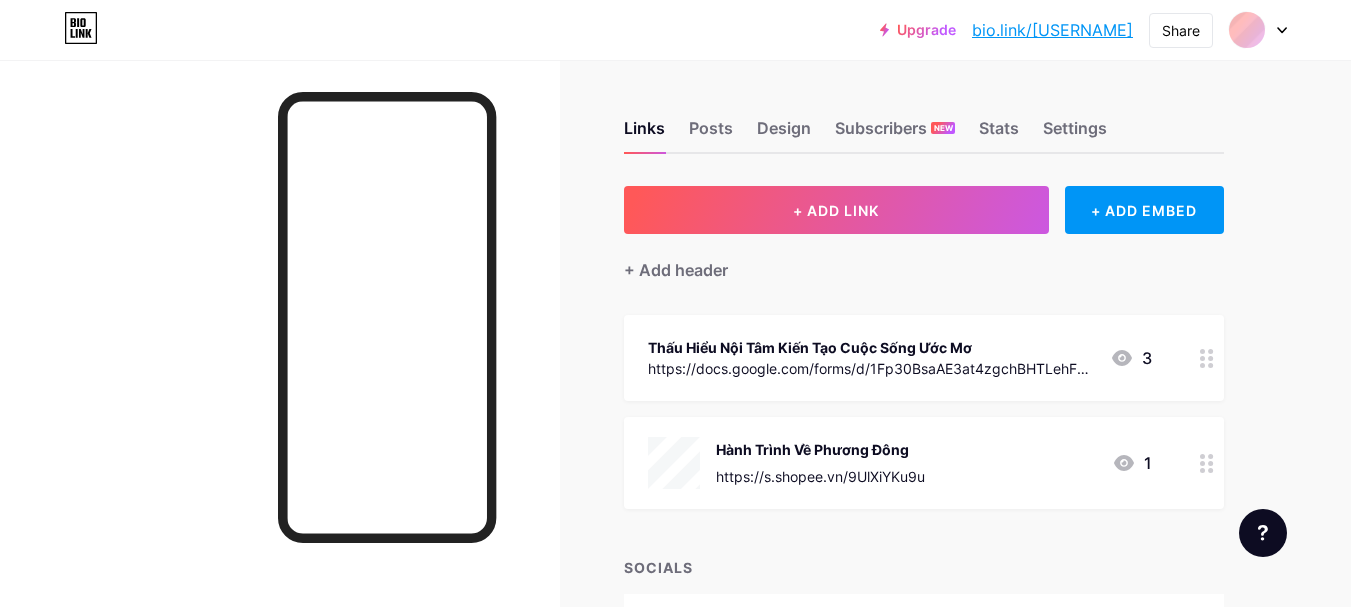 scroll, scrollTop: 0, scrollLeft: 0, axis: both 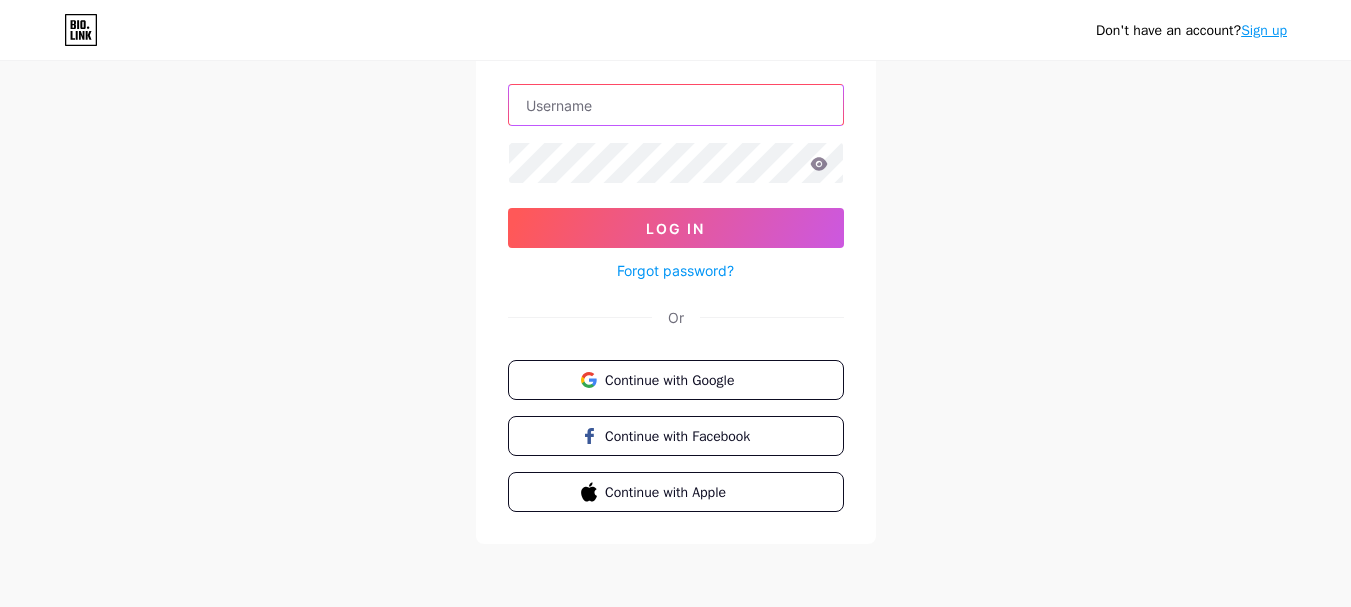 type on "[EMAIL]" 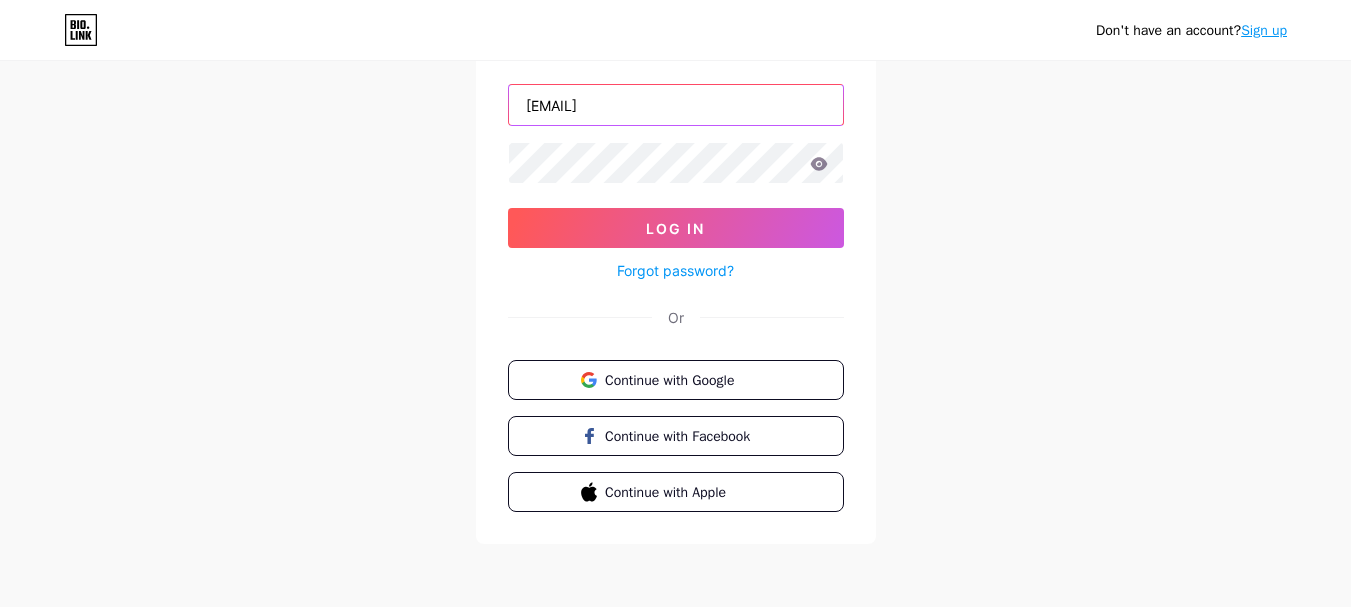 click on "[EMAIL]" at bounding box center (676, 105) 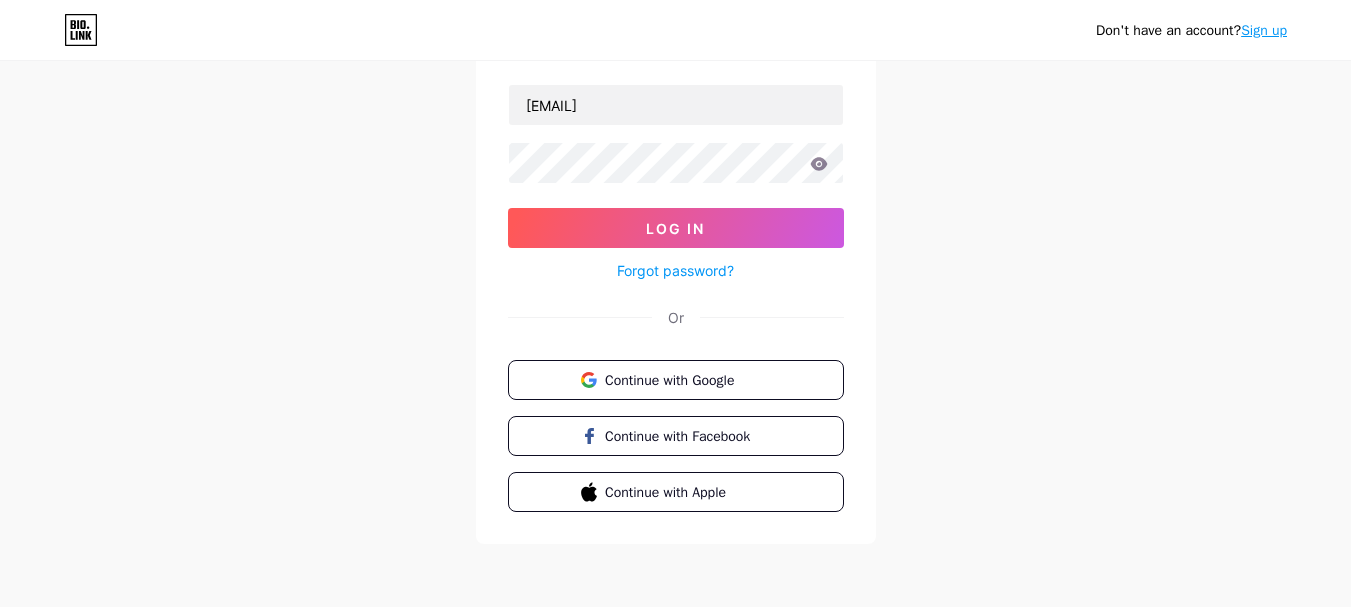 click on "Don't have an account?  Sign up   Login     [EMAIL]               Log In
Forgot password?
Or       Continue with Google     Continue with Facebook
Continue with Apple" at bounding box center (675, 239) 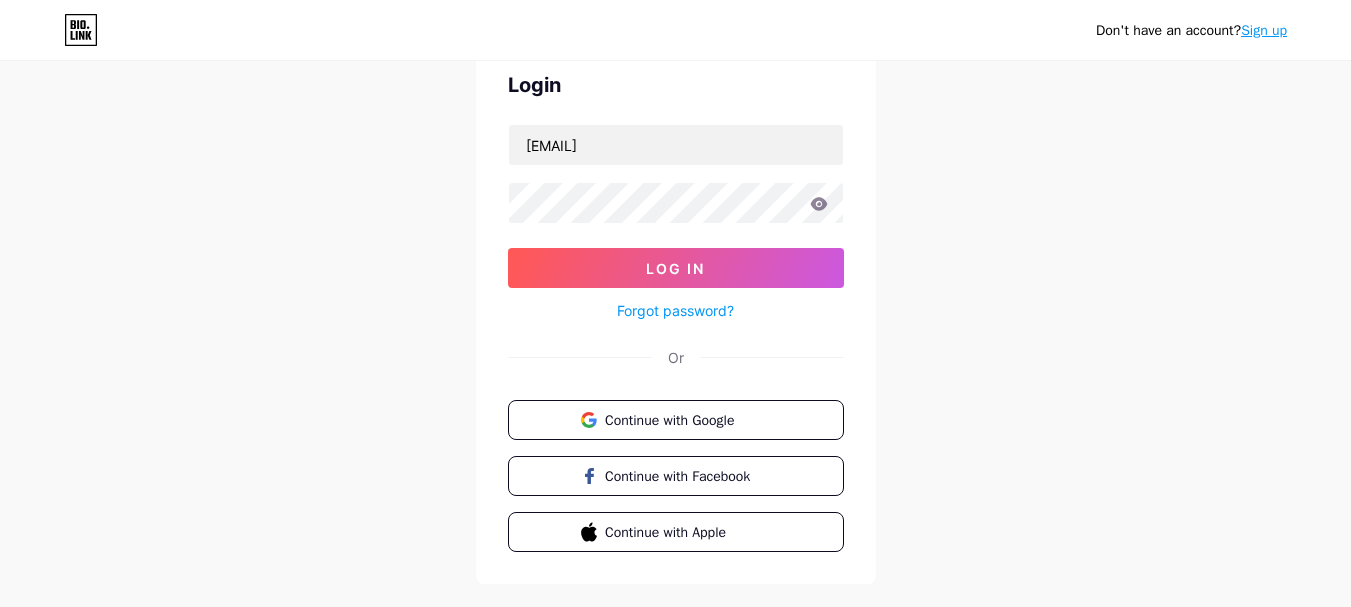 scroll, scrollTop: 95, scrollLeft: 0, axis: vertical 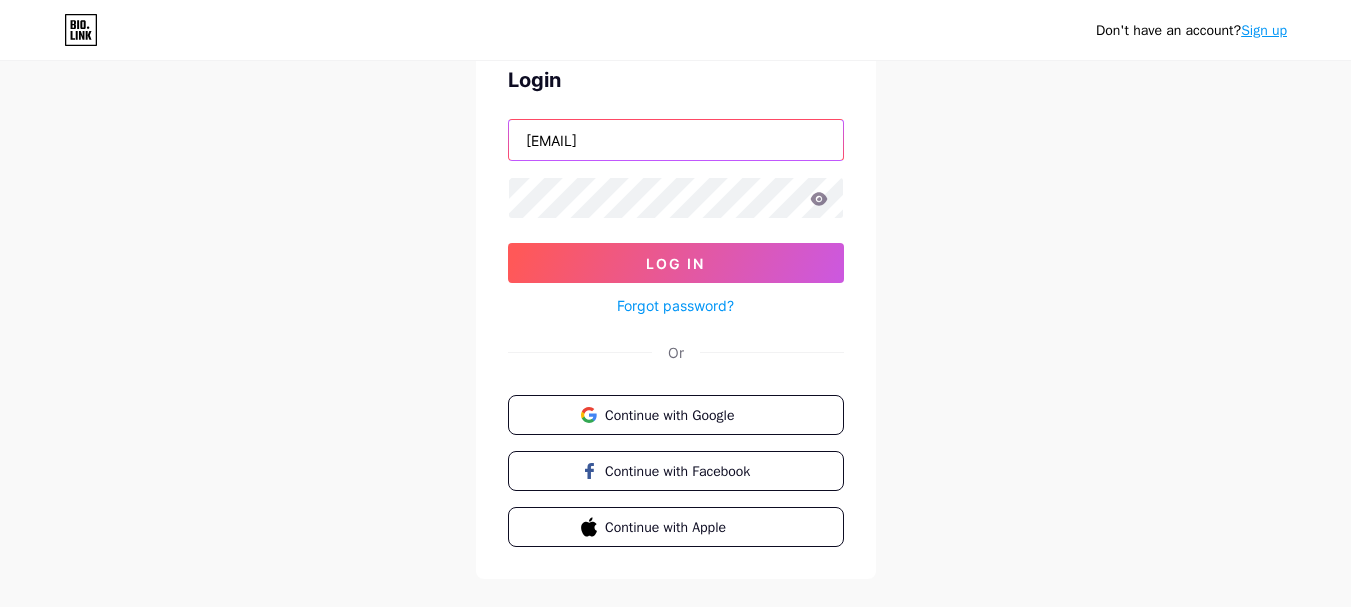 click on "[EMAIL]" at bounding box center [676, 140] 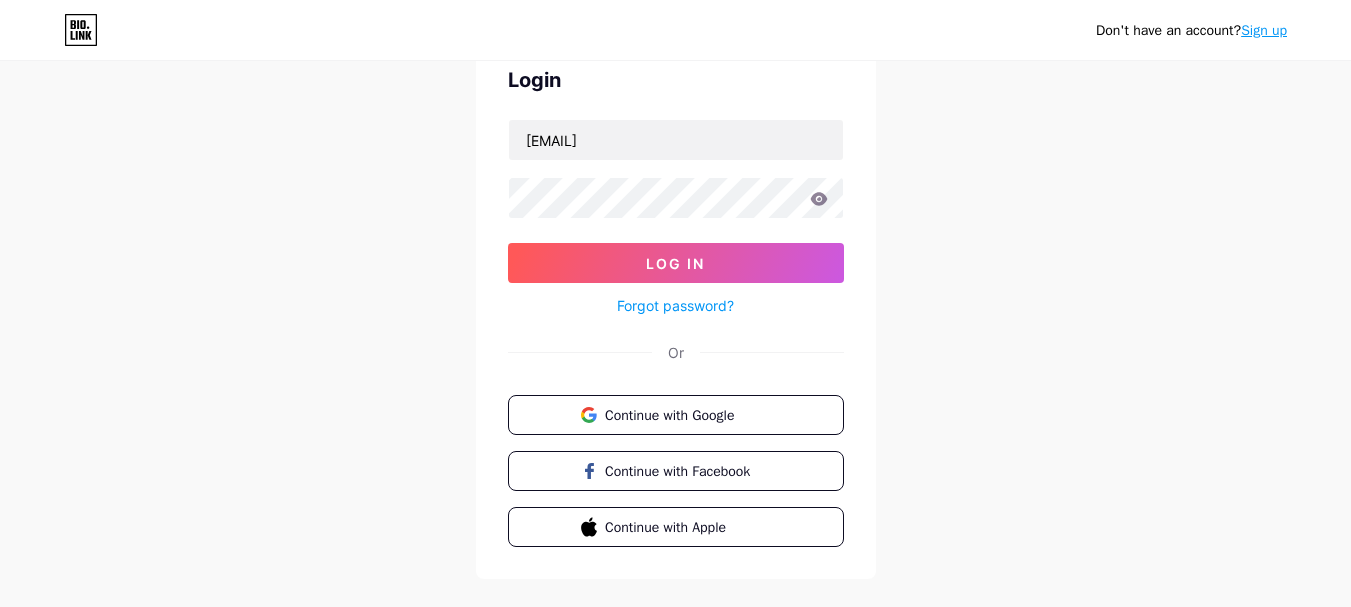 click on "Don't have an account?  Sign up   Login     nguyenphilong00888056@gmail.com               Log In
Forgot password?
Or       Continue with Google     Continue with Facebook
Continue with Apple" at bounding box center (675, 274) 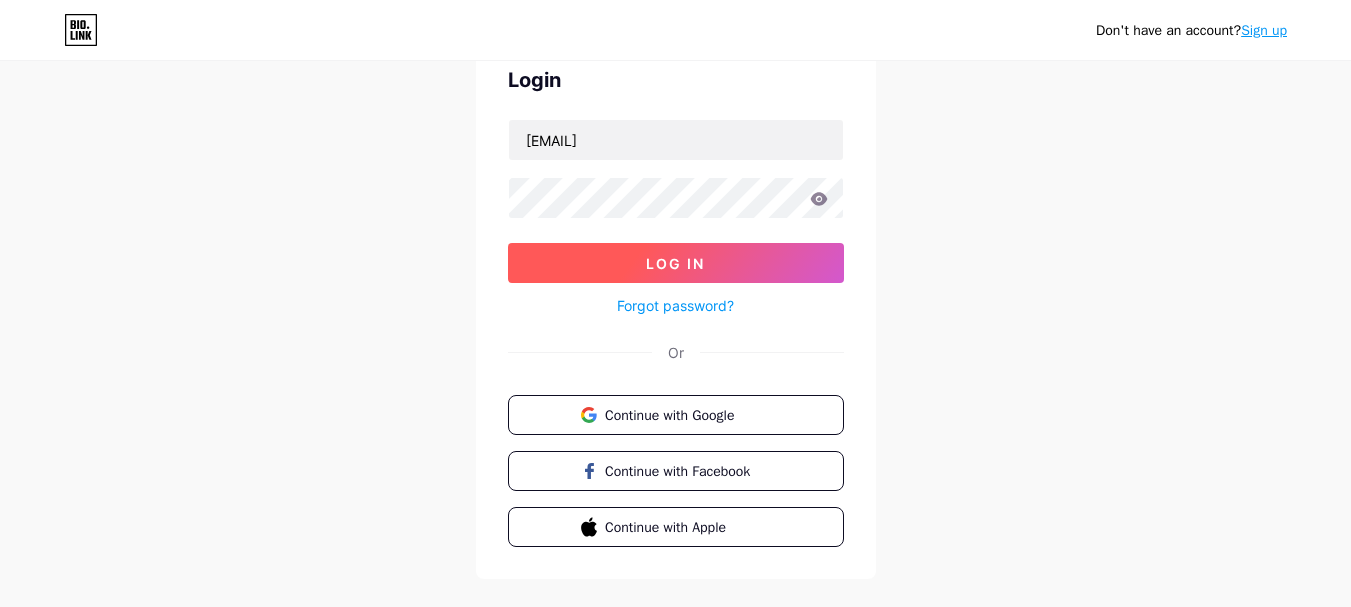 click on "Log In" at bounding box center (675, 263) 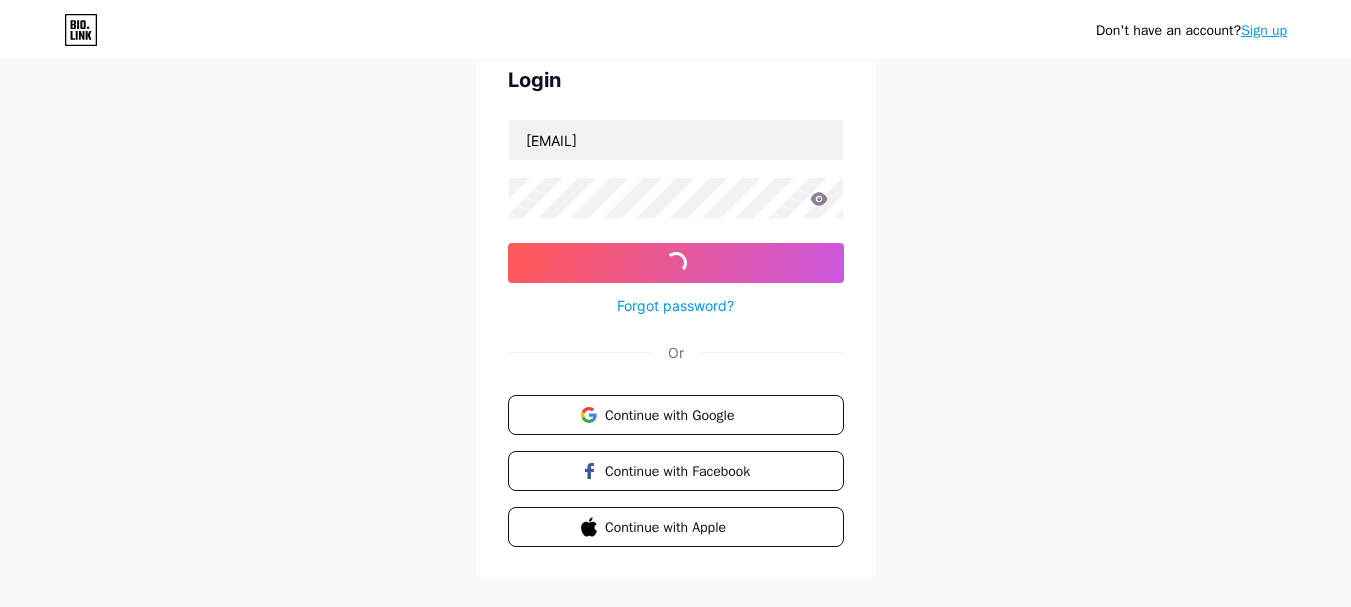 scroll, scrollTop: 0, scrollLeft: 0, axis: both 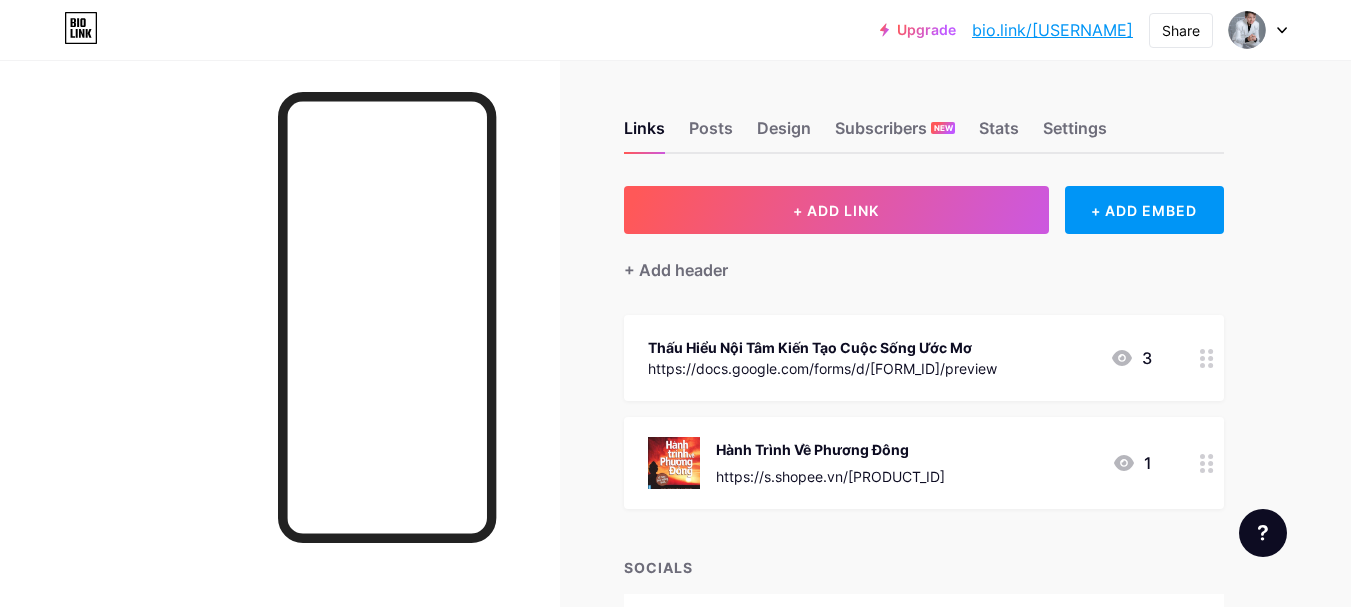 click on "[URL]" at bounding box center (1052, 30) 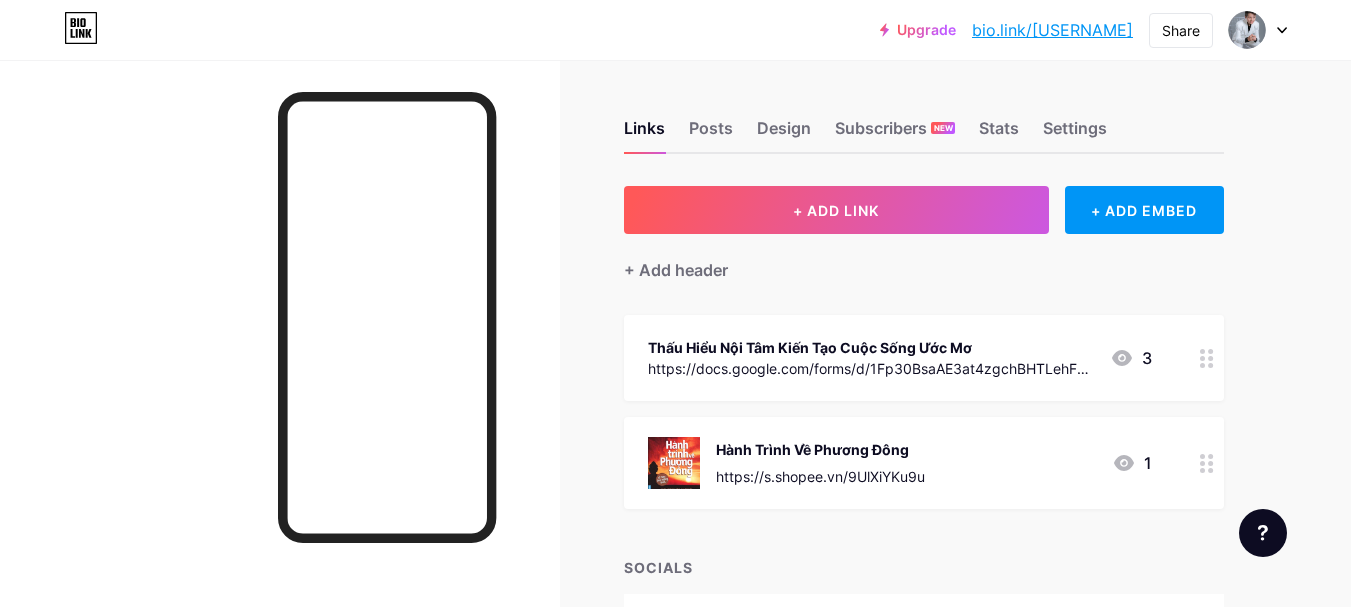 scroll, scrollTop: 0, scrollLeft: 0, axis: both 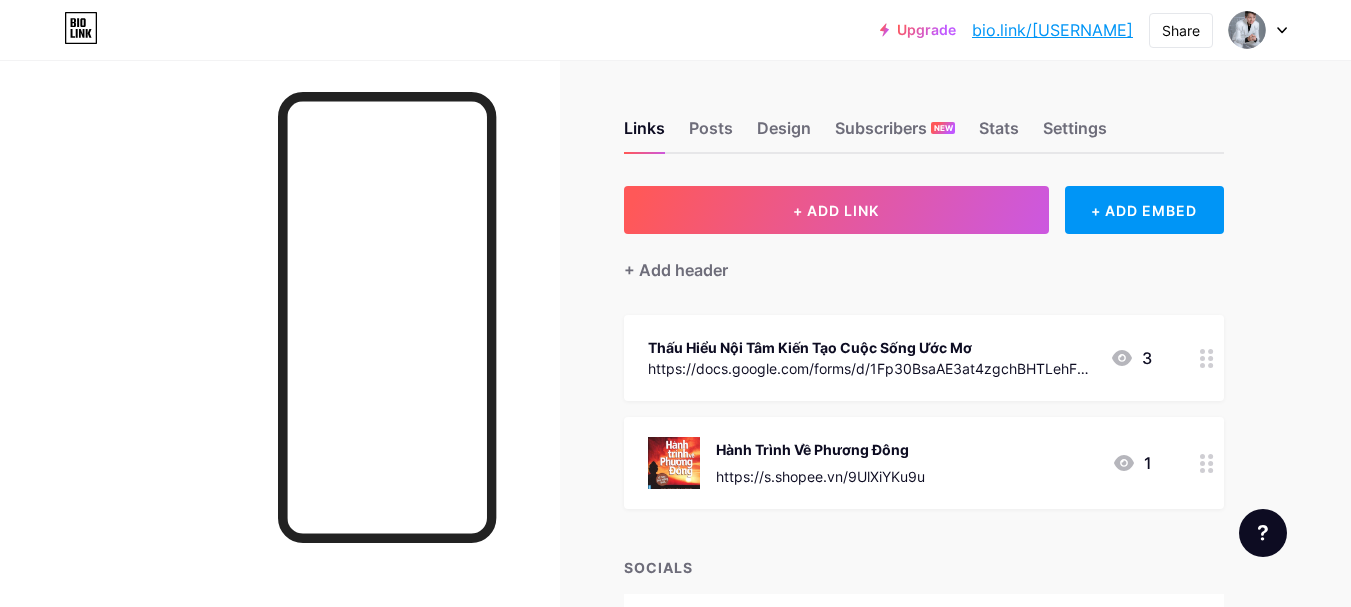 click at bounding box center (1258, 30) 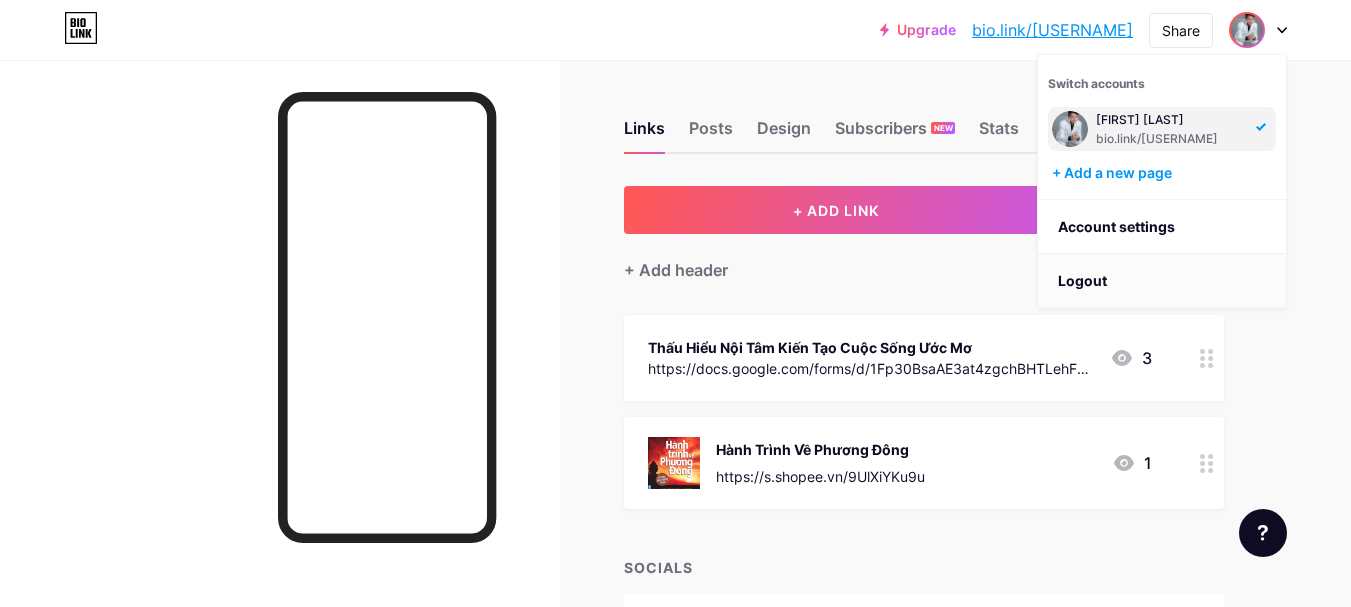 click on "Logout" at bounding box center [1162, 281] 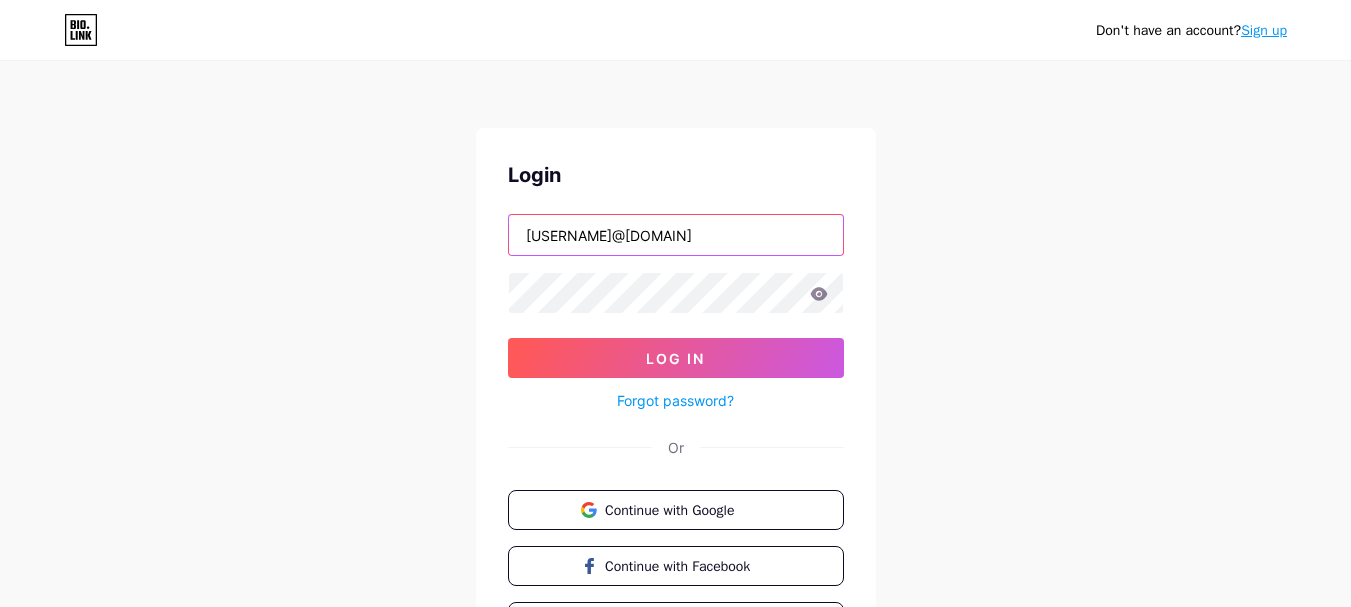 drag, startPoint x: 784, startPoint y: 228, endPoint x: 430, endPoint y: 237, distance: 354.11438 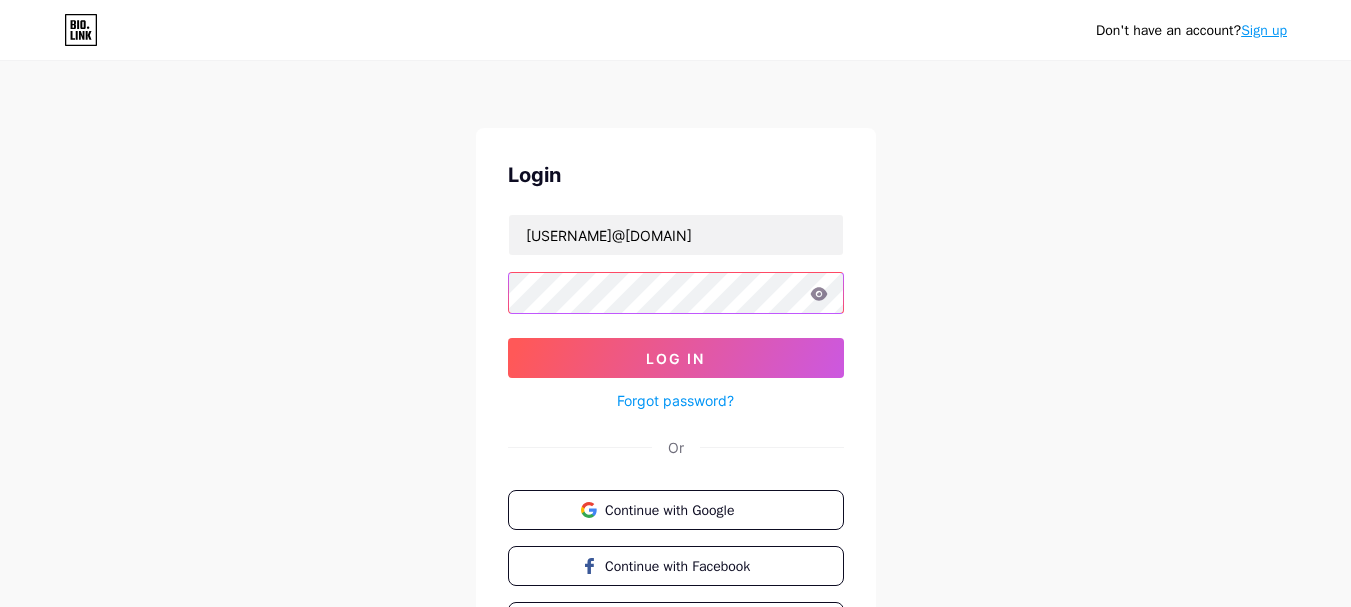 click on "Don't have an account?  Sign up   Login     [USERNAME]@[DOMAIN]               Log In
Forgot password?
Or       Continue with Google     Continue with Facebook
Continue with Apple" at bounding box center (675, 369) 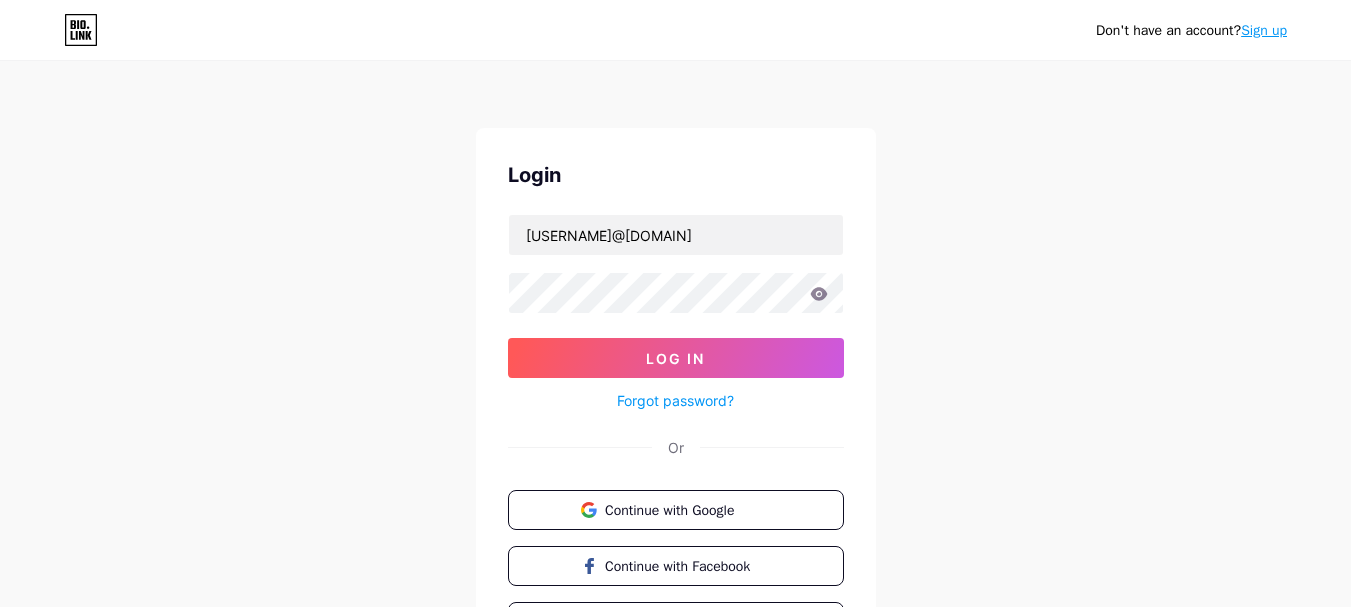 click 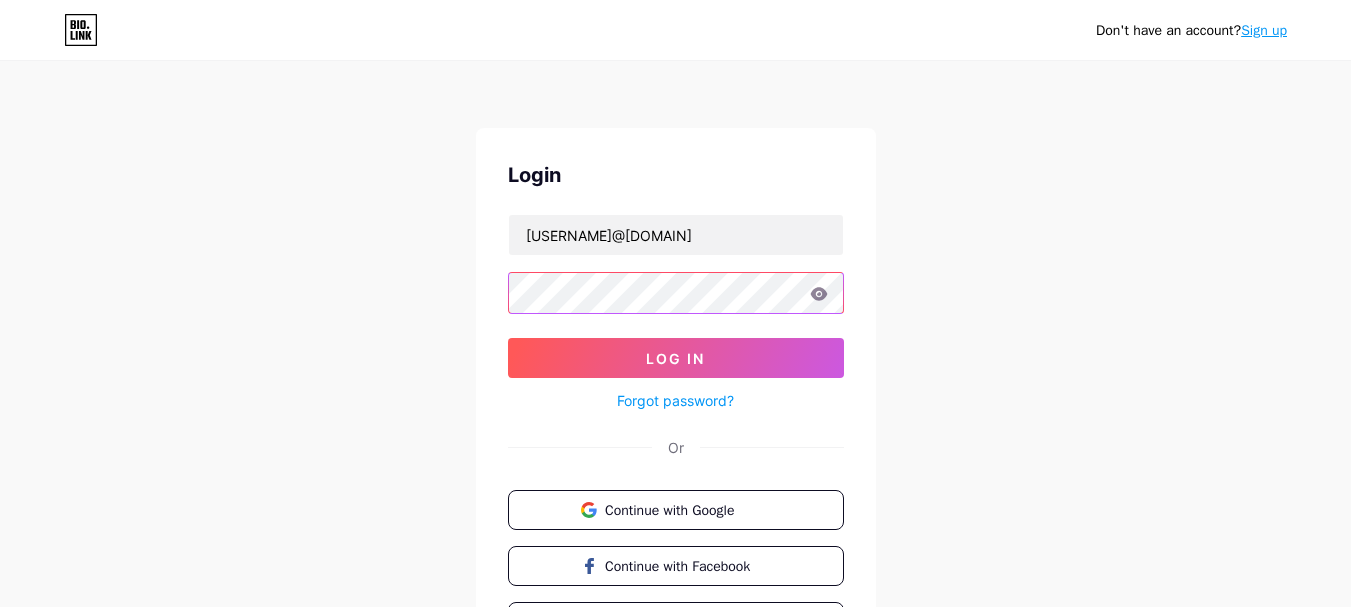 click on "Don't have an account?  Sign up   Login     [USERNAME]@[DOMAIN]               Log In
Forgot password?
Or       Continue with Google     Continue with Facebook
Continue with Apple" at bounding box center [675, 369] 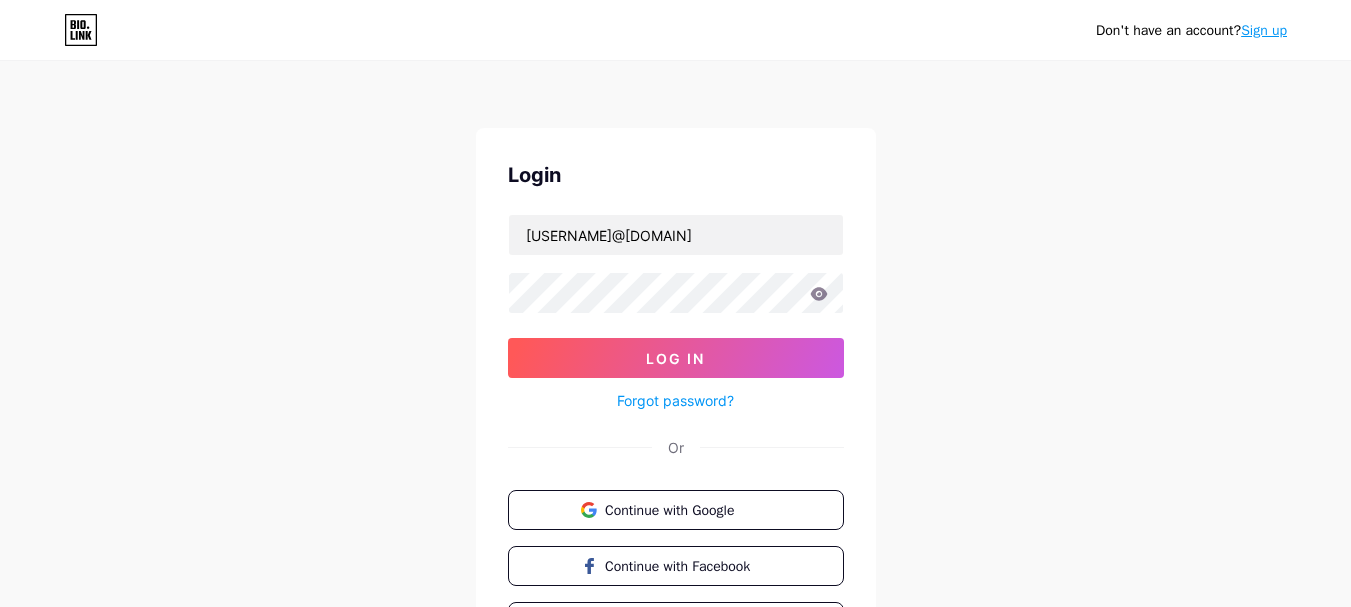 click on "Login     [USERNAME]@[DOMAIN]               Log In
Forgot password?
Or       Continue with Google     Continue with Facebook
Continue with Apple" at bounding box center (676, 401) 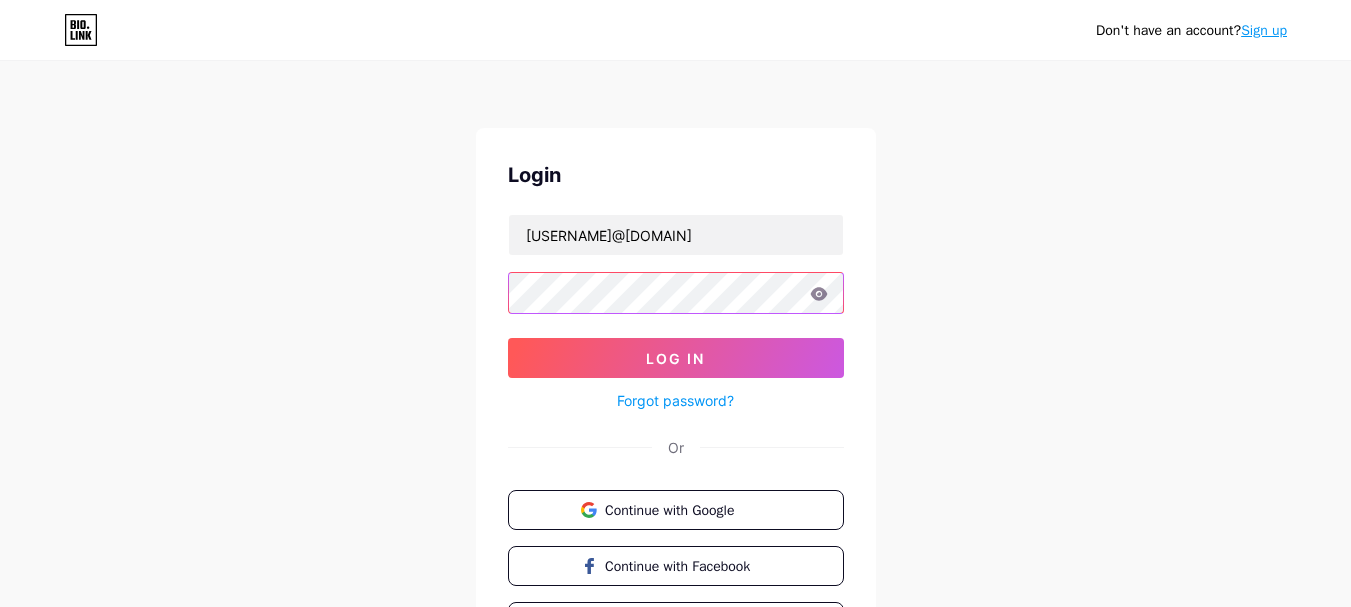click on "Don't have an account?  Sign up   Login     [USERNAME]@[DOMAIN]               Log In
Forgot password?
Or       Continue with Google     Continue with Facebook
Continue with Apple" at bounding box center [675, 369] 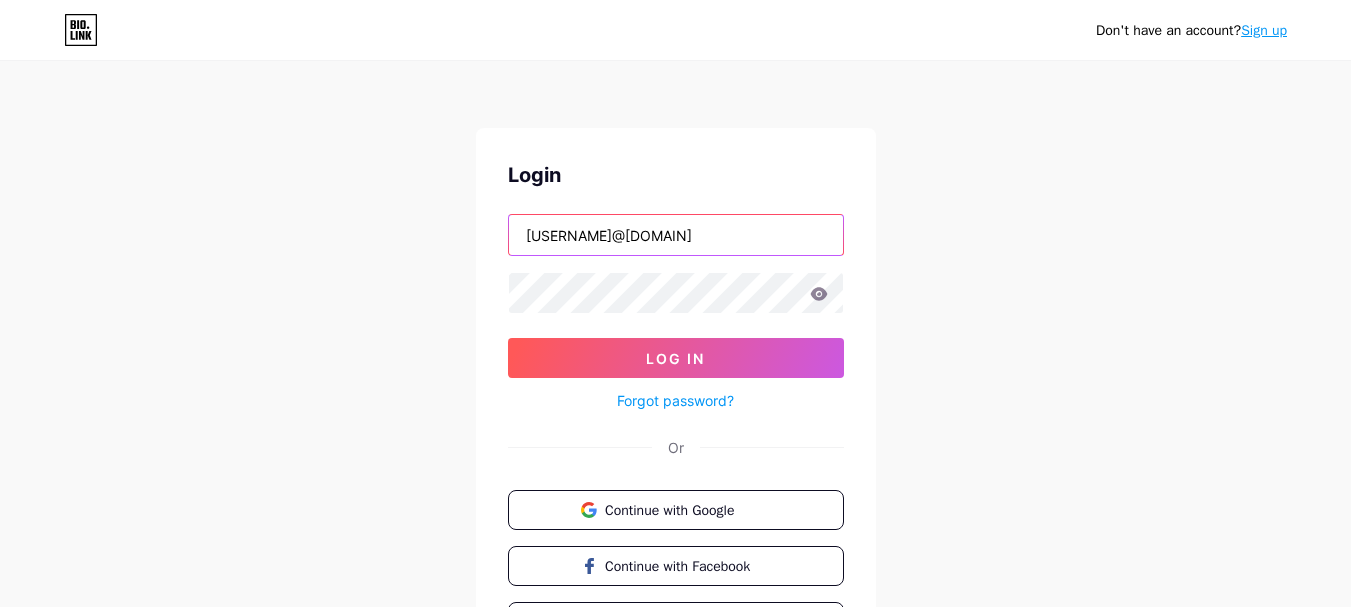 type on "[USERNAME]@[DOMAIN]" 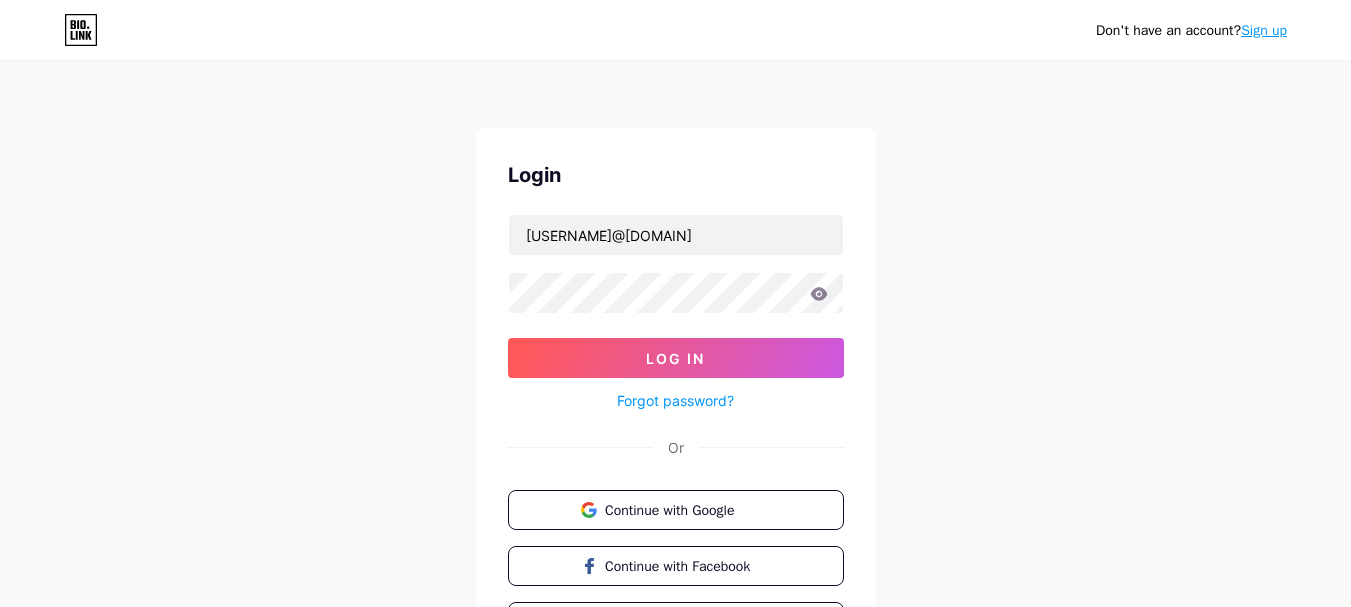 click 